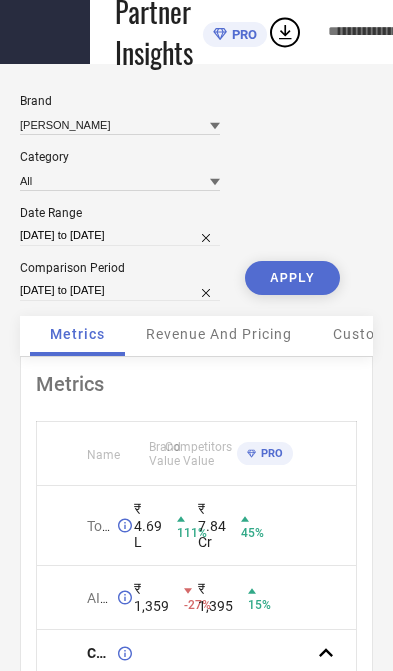 scroll, scrollTop: 0, scrollLeft: 0, axis: both 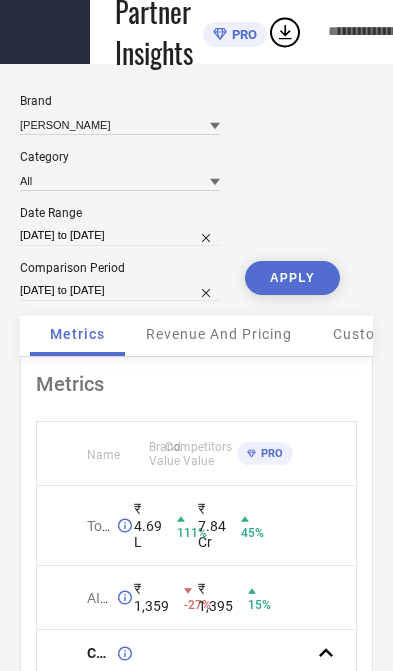 click at bounding box center [45, 32] 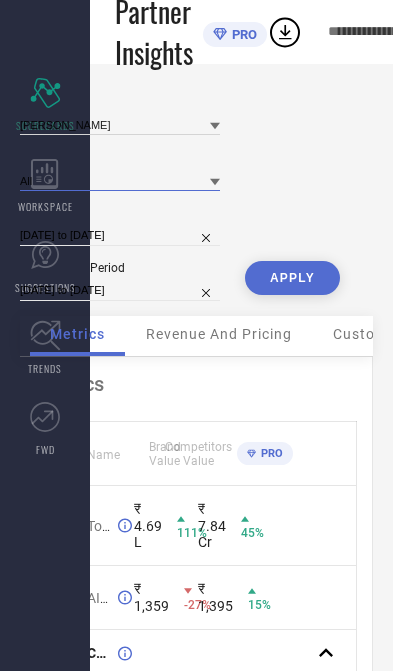 click at bounding box center [120, 180] 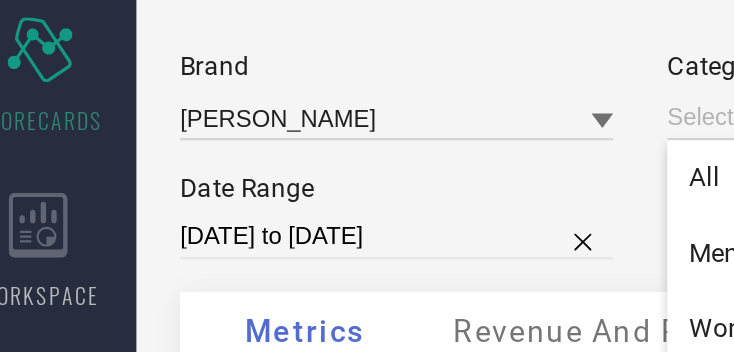 click 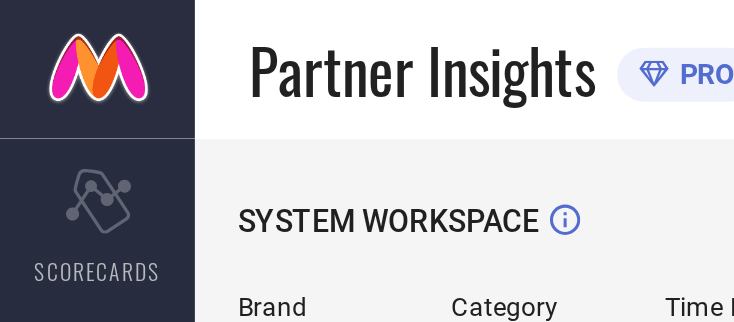 type on "[PERSON_NAME]" 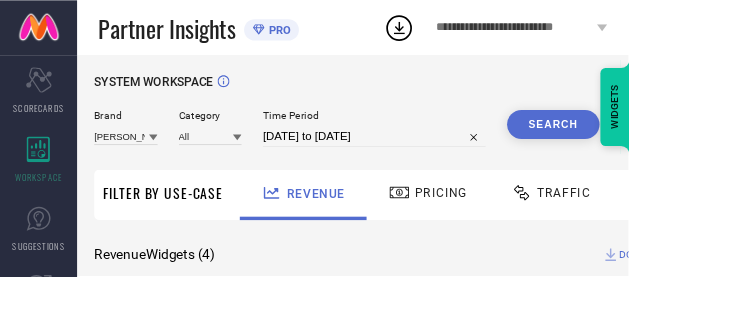 scroll, scrollTop: 6, scrollLeft: 0, axis: vertical 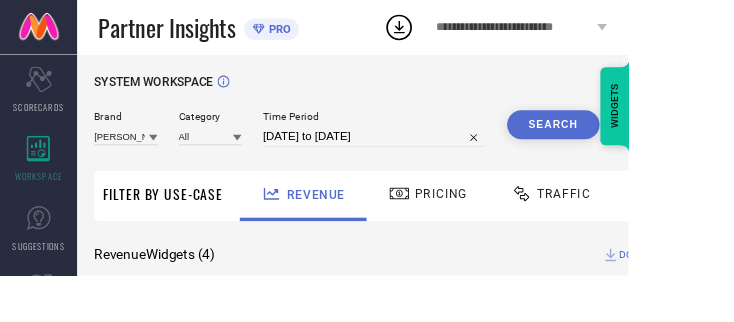 select on "5" 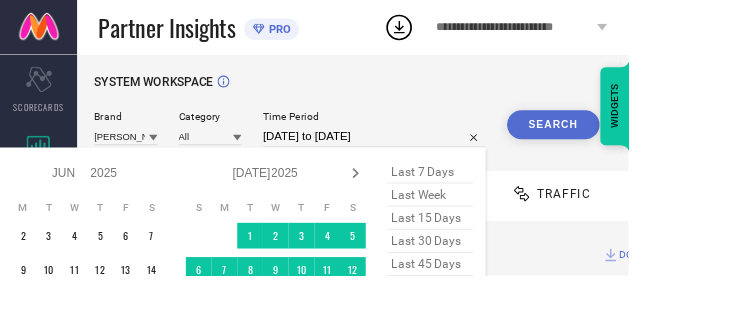 scroll, scrollTop: 7, scrollLeft: 0, axis: vertical 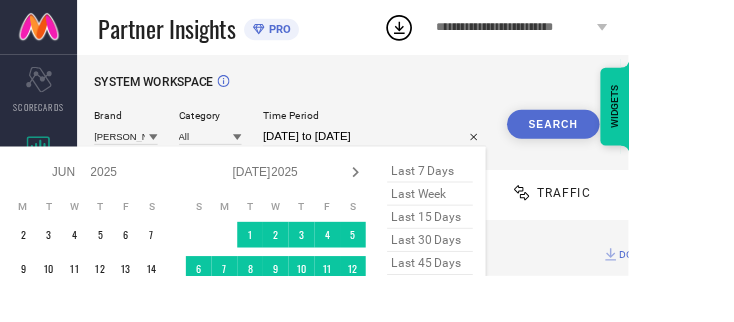 click on "Search" at bounding box center [646, 145] 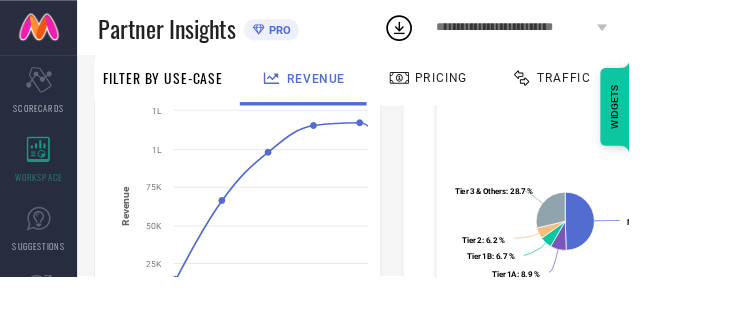 scroll, scrollTop: 393, scrollLeft: 0, axis: vertical 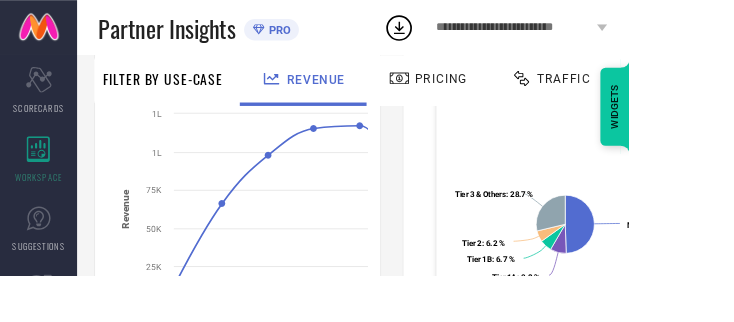 click on "Pricing" at bounding box center [515, 91] 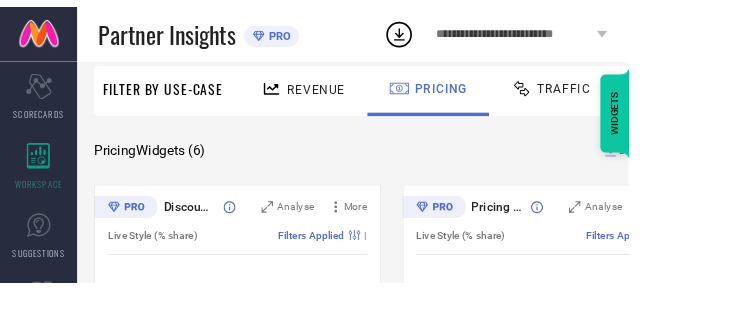 scroll, scrollTop: 0, scrollLeft: 0, axis: both 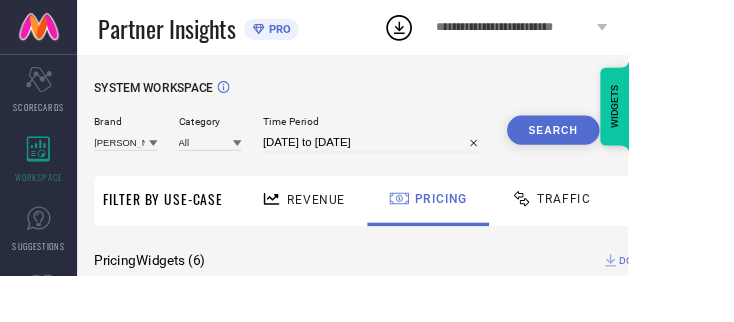 click on "Traffic" at bounding box center (658, 232) 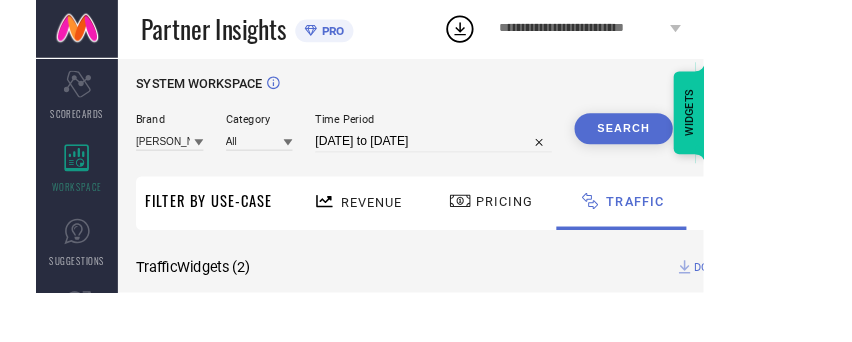 scroll, scrollTop: 0, scrollLeft: 0, axis: both 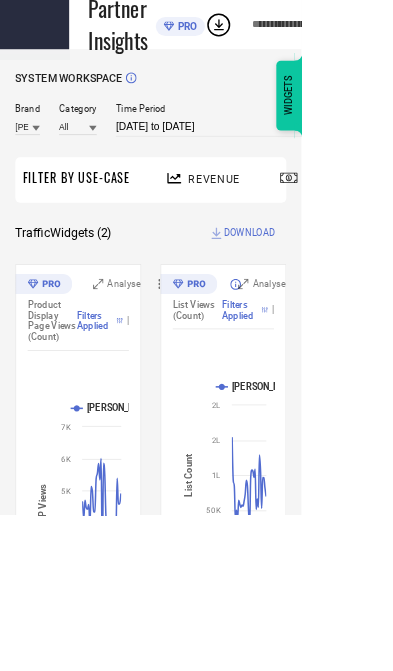 click on "Analyse" at bounding box center (161, 370) 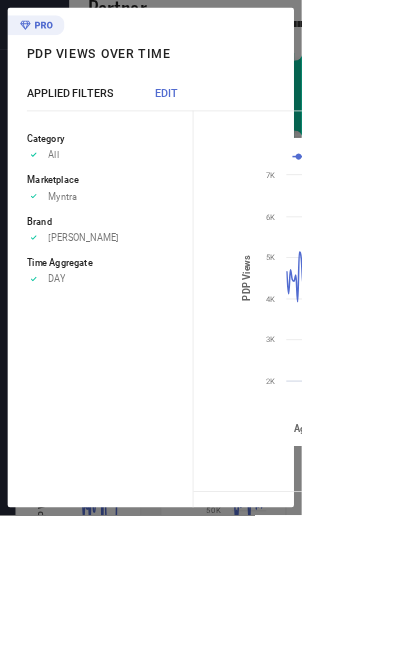 click 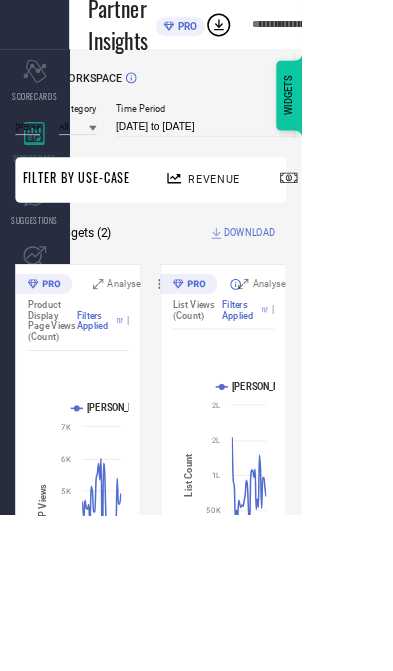 click on "**********" at bounding box center (419, 32) 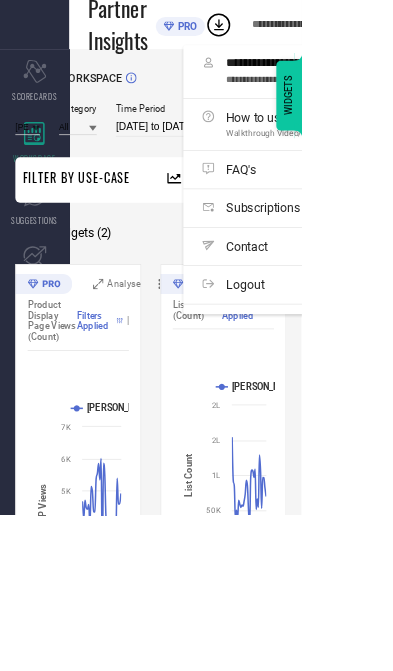 click on "**********" at bounding box center [419, 32] 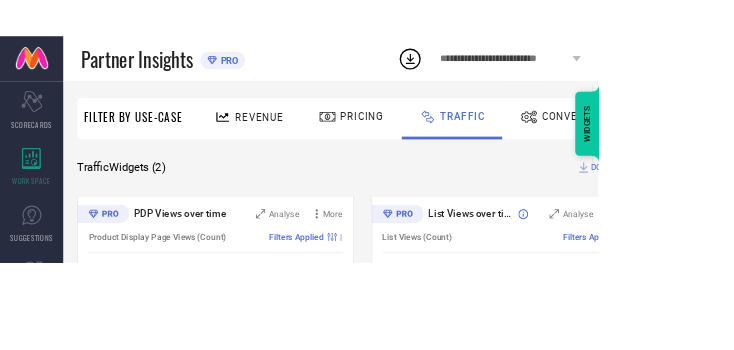 scroll, scrollTop: 0, scrollLeft: 0, axis: both 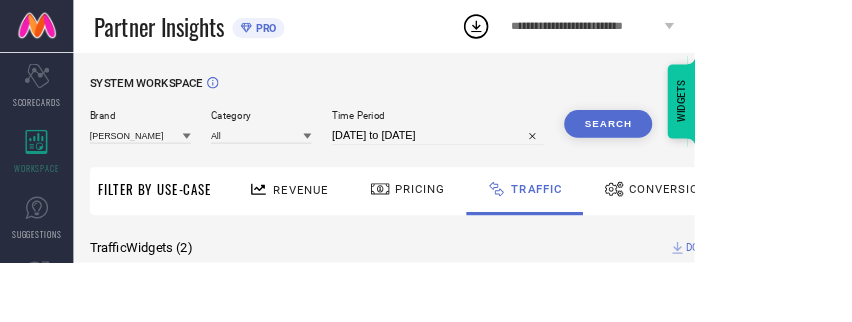 click on "SUGGESTIONS" at bounding box center [45, 267] 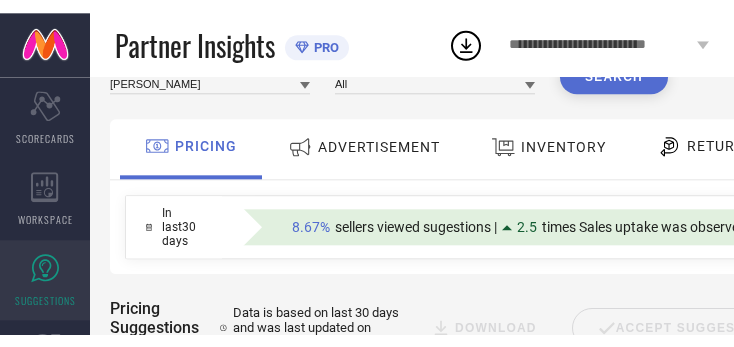 scroll, scrollTop: 95, scrollLeft: 0, axis: vertical 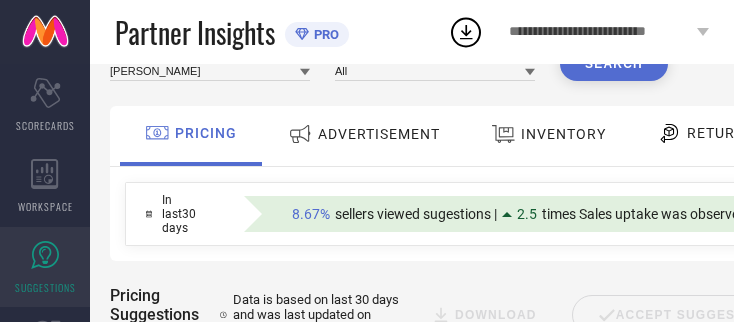 click on "ADVERTISEMENT" at bounding box center [379, 134] 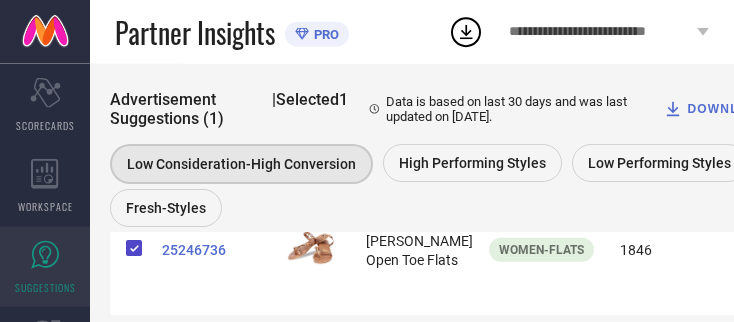 scroll, scrollTop: 419, scrollLeft: 0, axis: vertical 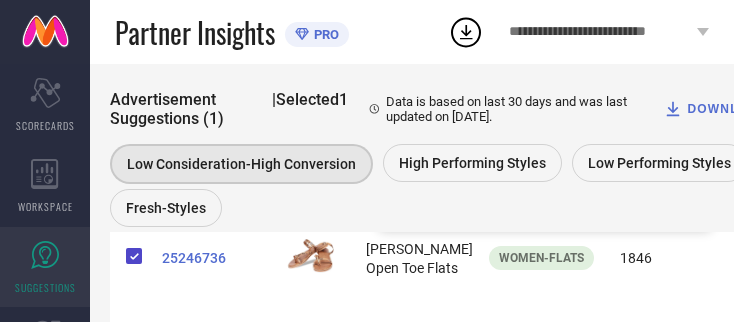 click on "High Performing Styles" at bounding box center [472, 163] 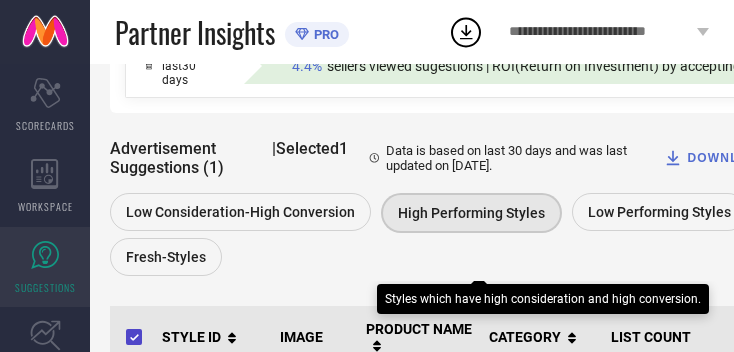 scroll, scrollTop: 282, scrollLeft: 0, axis: vertical 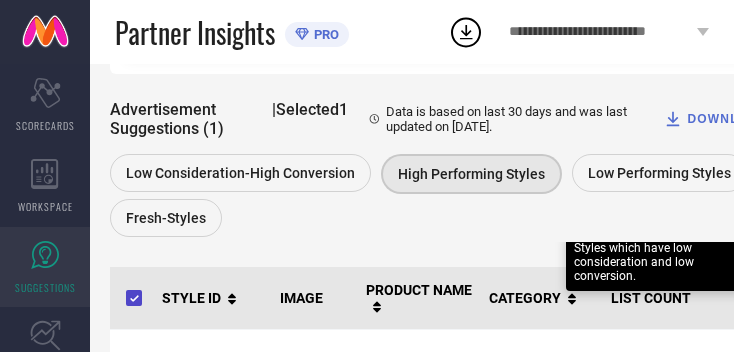 click on "Low Performing Styles" at bounding box center [659, 173] 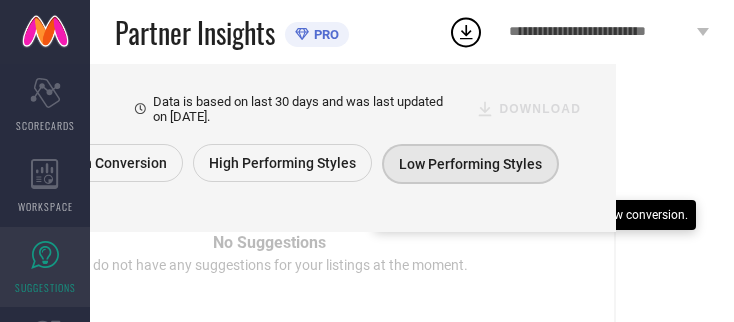 scroll, scrollTop: 494, scrollLeft: 190, axis: both 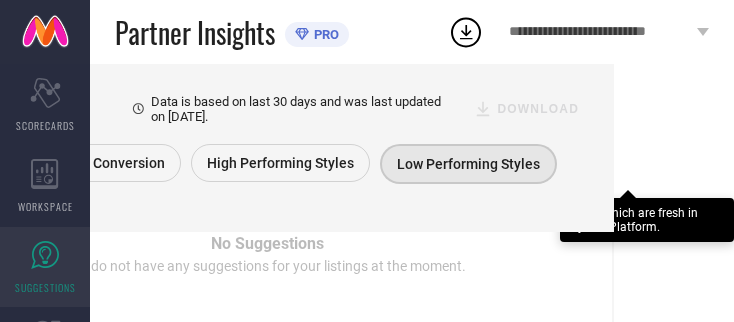 click on "Fresh-Styles" at bounding box center [-24, 208] 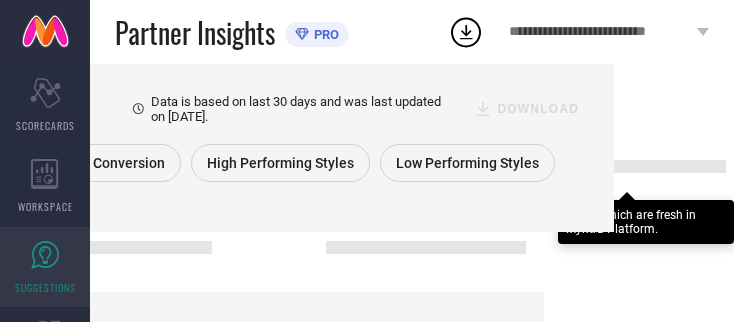 scroll, scrollTop: 379, scrollLeft: 190, axis: both 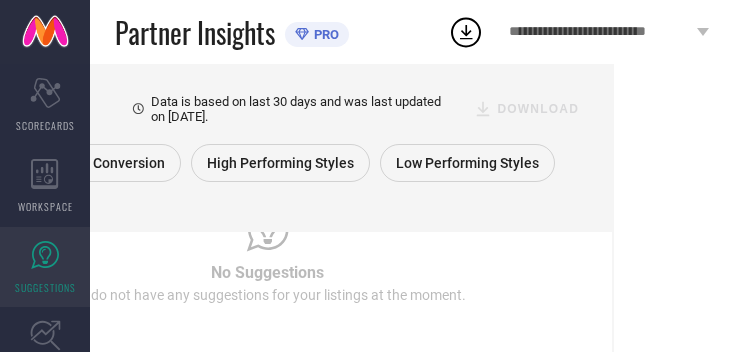 click 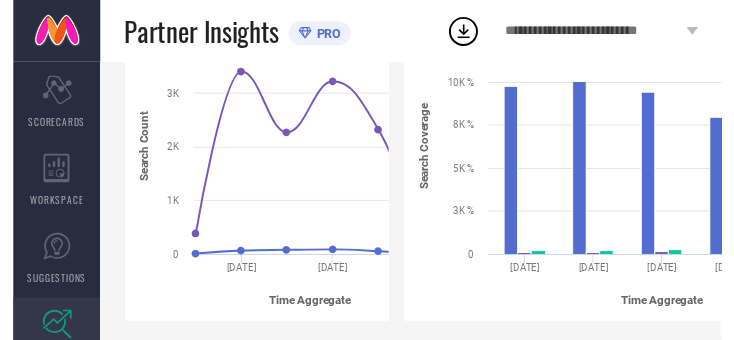 scroll, scrollTop: 383, scrollLeft: 2, axis: both 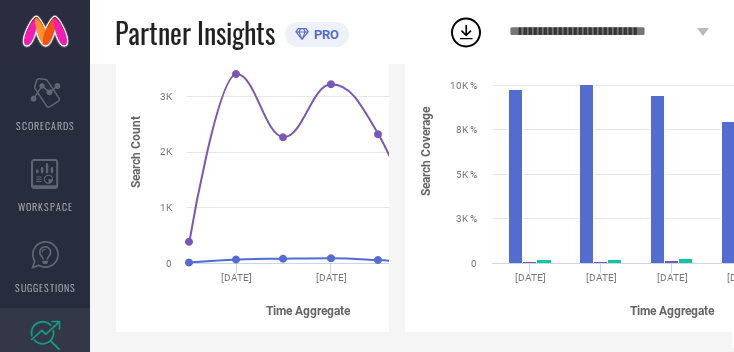 click 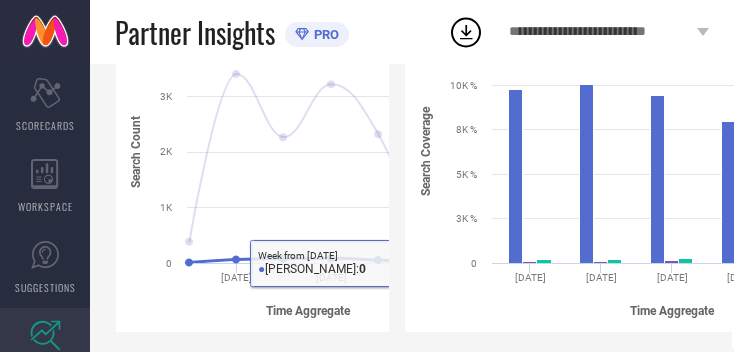 click 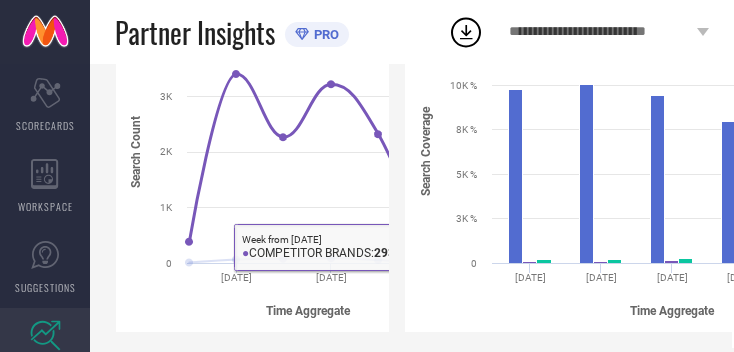click 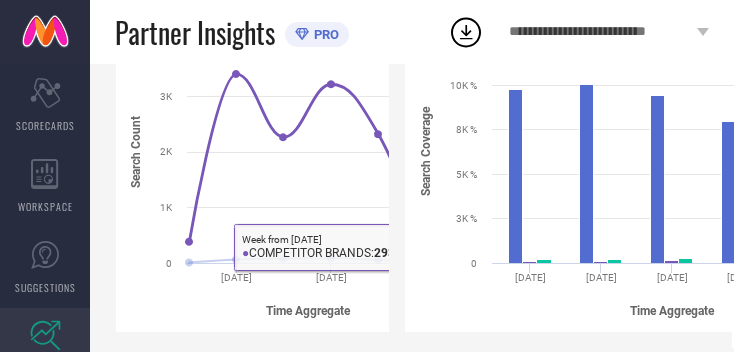 click 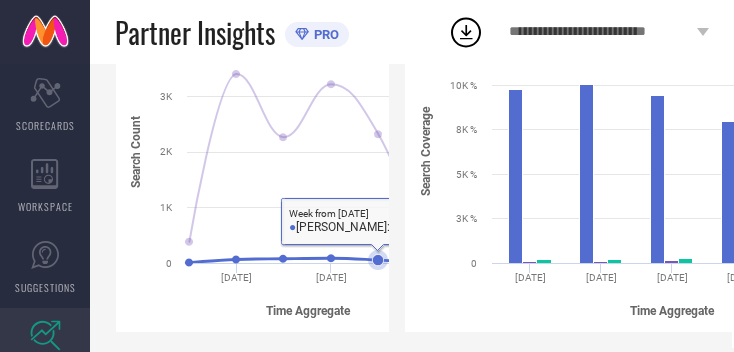 click 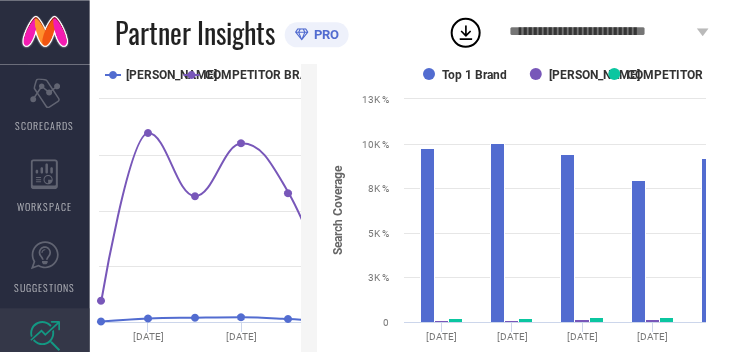 scroll, scrollTop: 324, scrollLeft: 158, axis: both 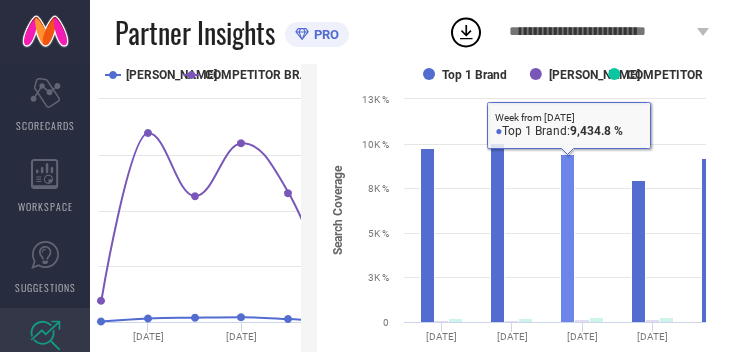 click 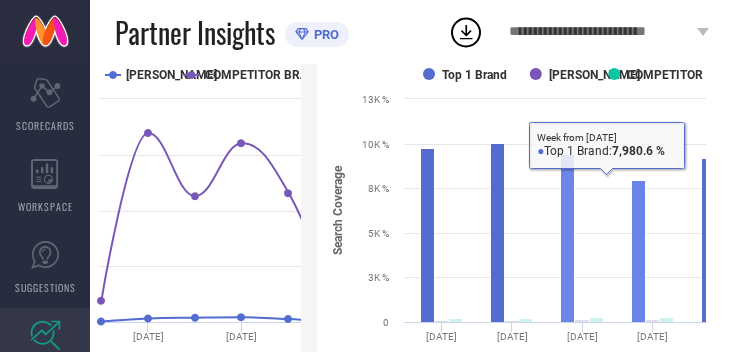 click 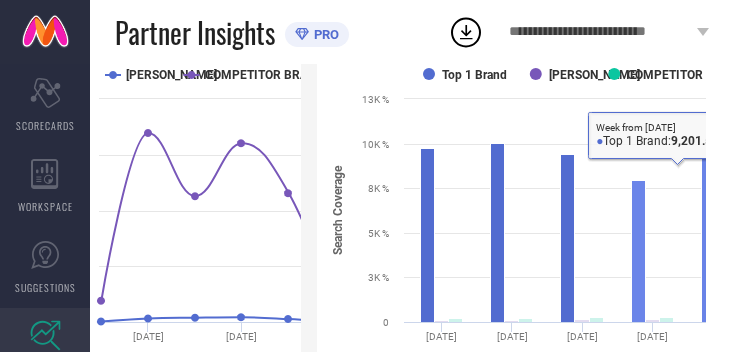 click 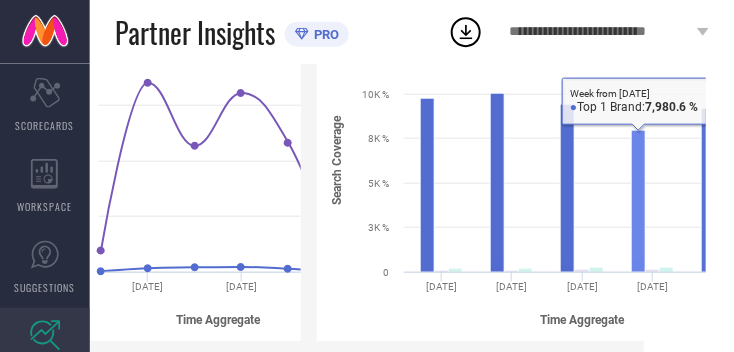 scroll, scrollTop: 376, scrollLeft: 157, axis: both 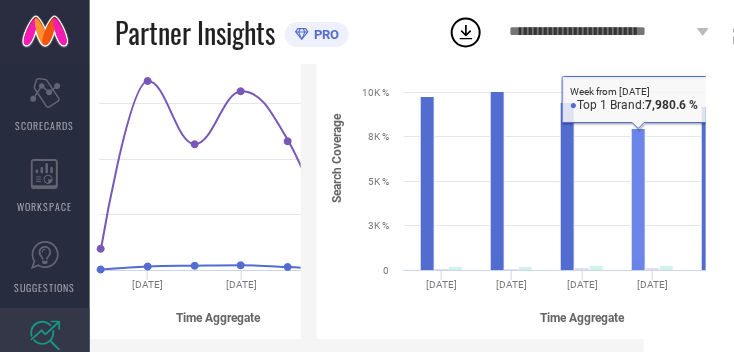 click 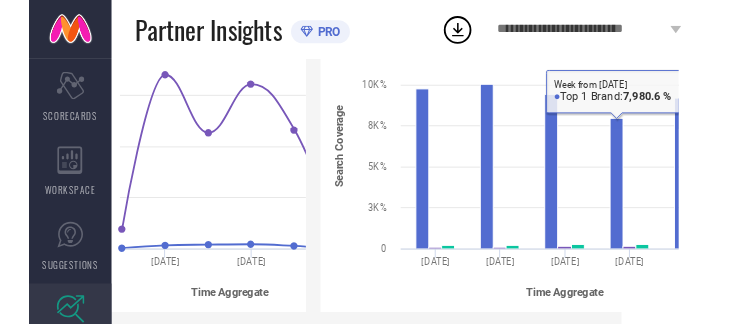 scroll, scrollTop: 376, scrollLeft: 158, axis: both 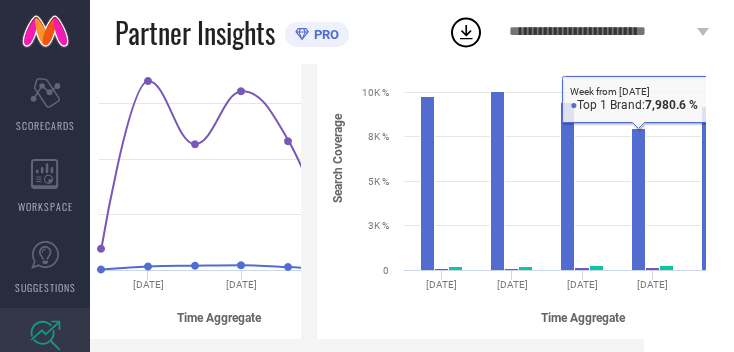 click 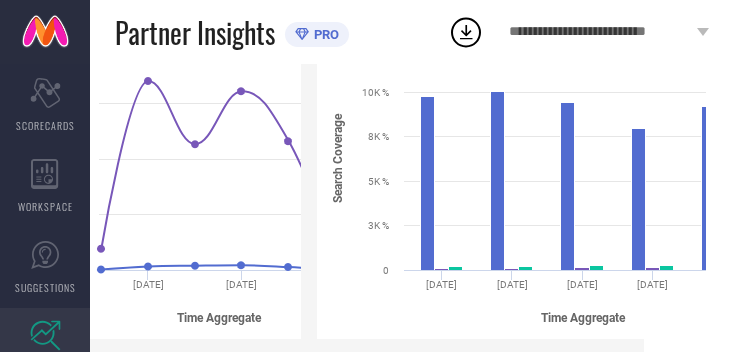 click 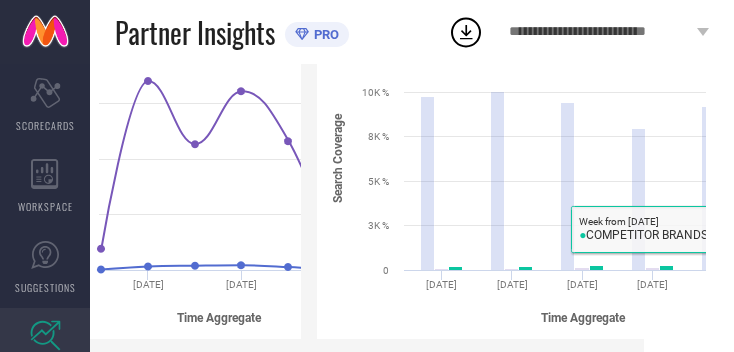 click 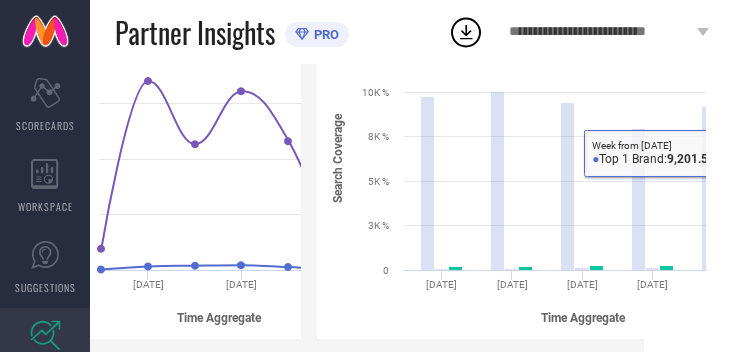 click 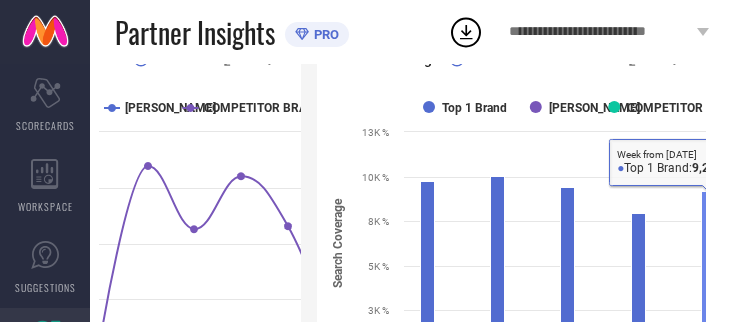 click on "Top 1 Brand" 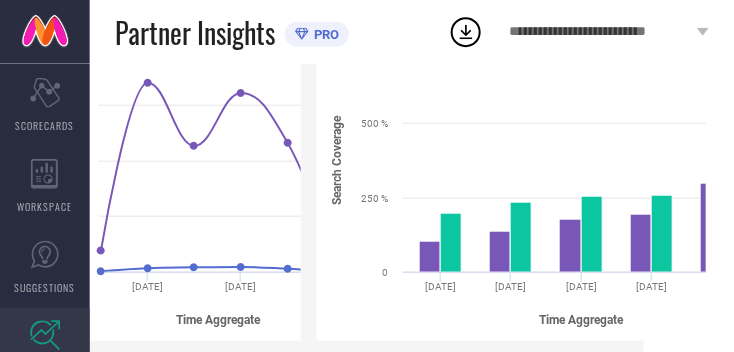 scroll, scrollTop: 377, scrollLeft: 158, axis: both 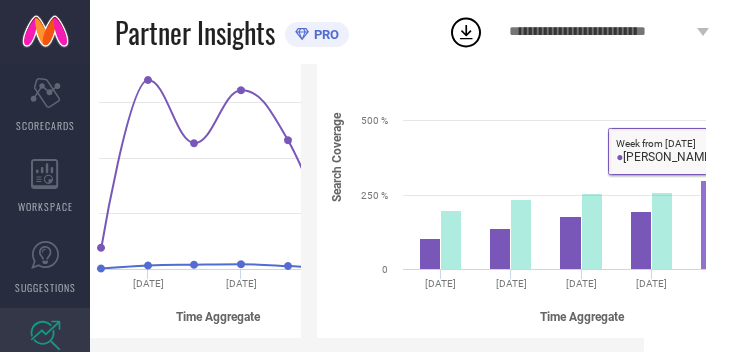 click 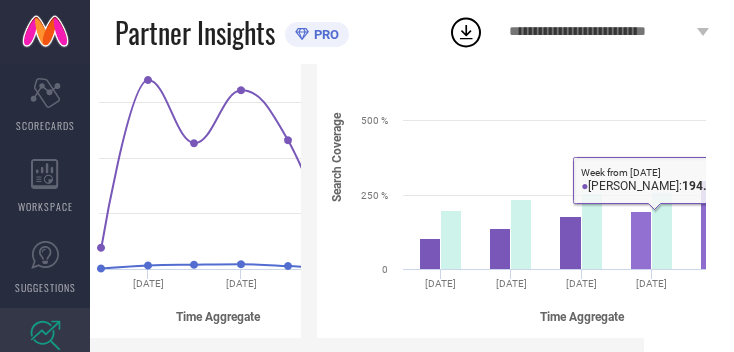 click 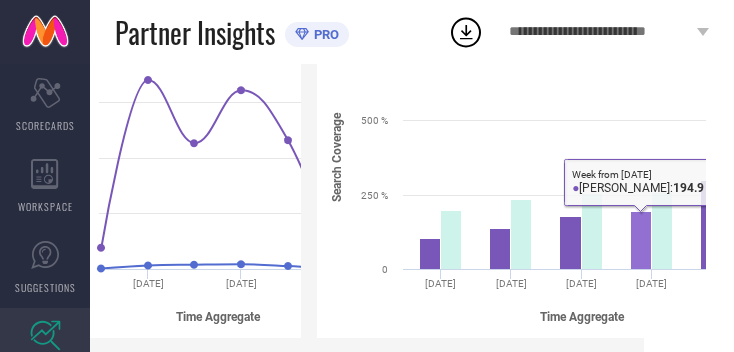 click 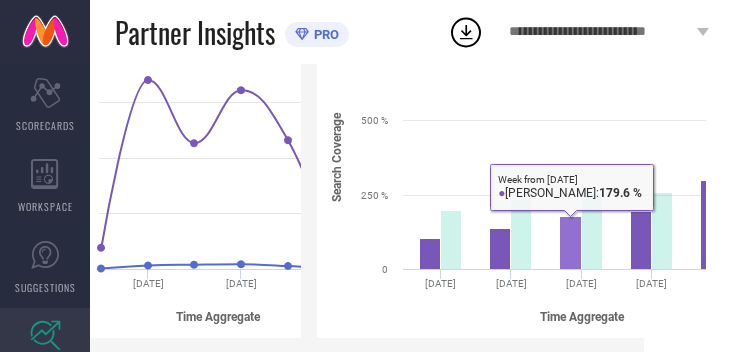 click 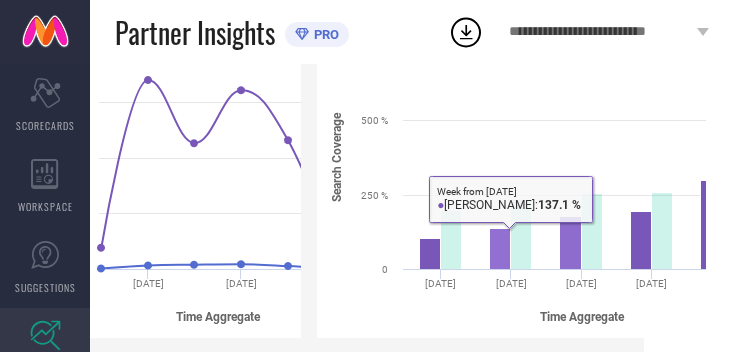 click 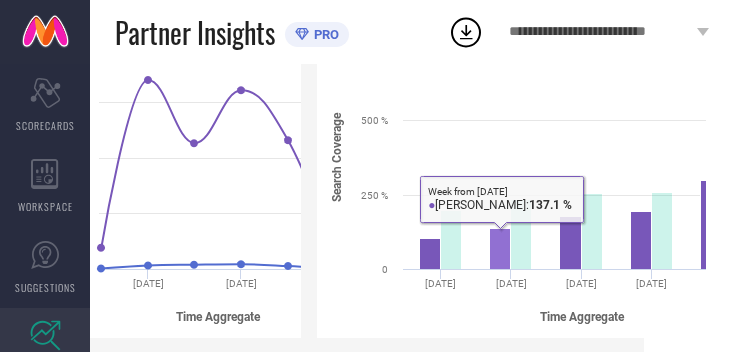 click 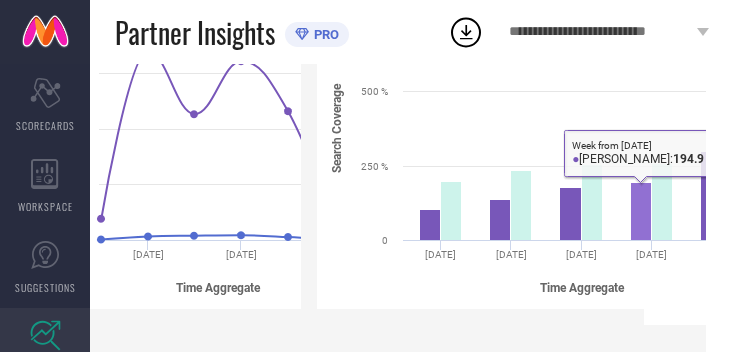 scroll, scrollTop: 407, scrollLeft: 158, axis: both 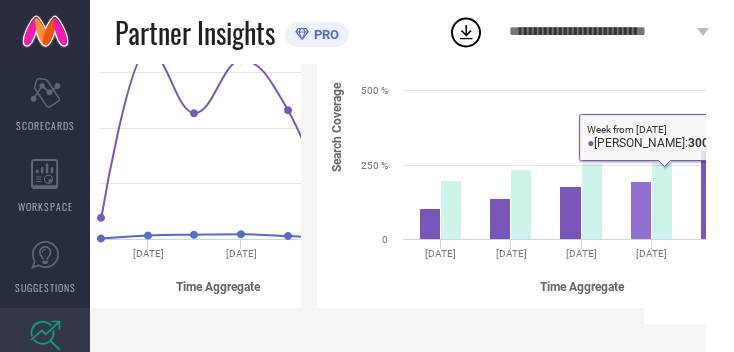 click 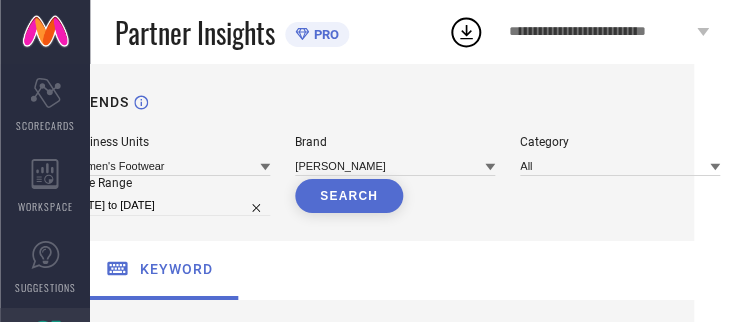 scroll, scrollTop: 0, scrollLeft: 0, axis: both 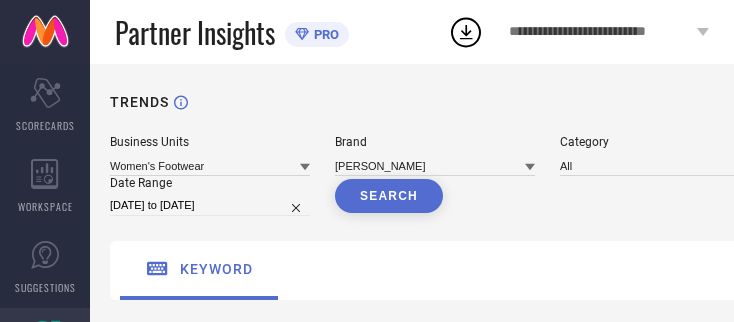 select on "5" 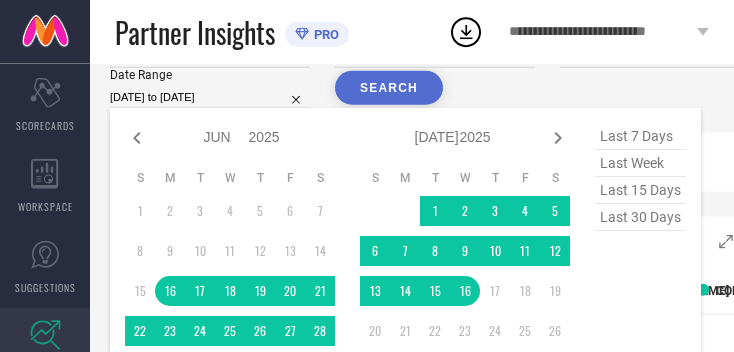 scroll, scrollTop: 110, scrollLeft: 0, axis: vertical 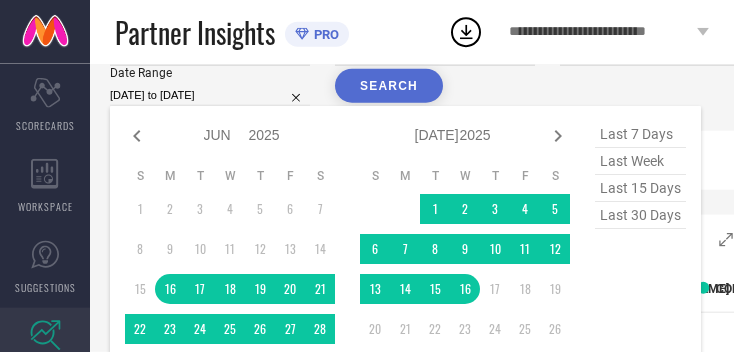 click on "1" at bounding box center (140, 209) 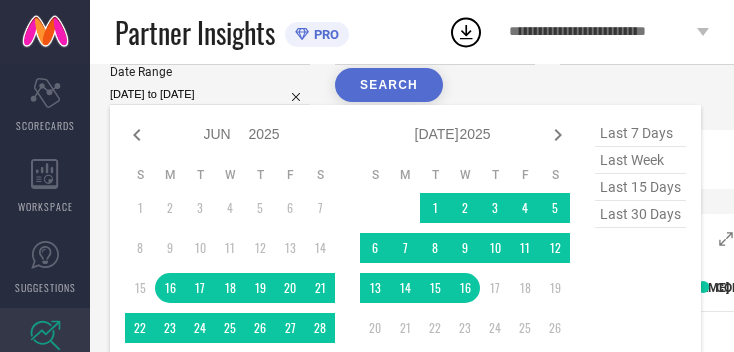 click on "**********" at bounding box center [367, 65] 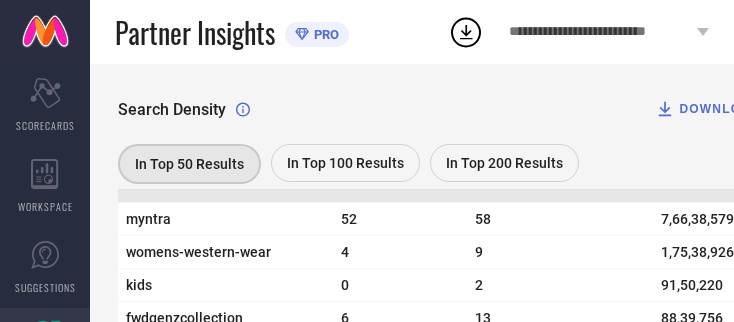 scroll, scrollTop: 763, scrollLeft: 0, axis: vertical 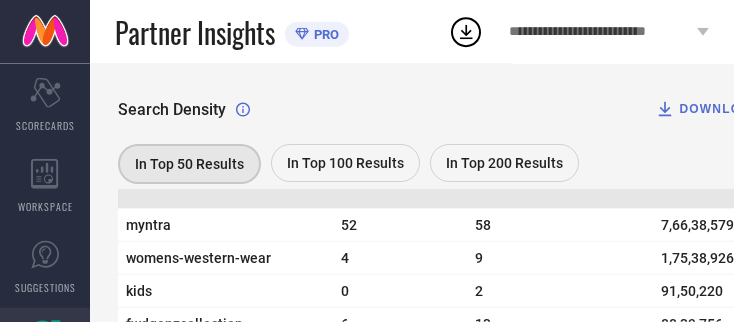click 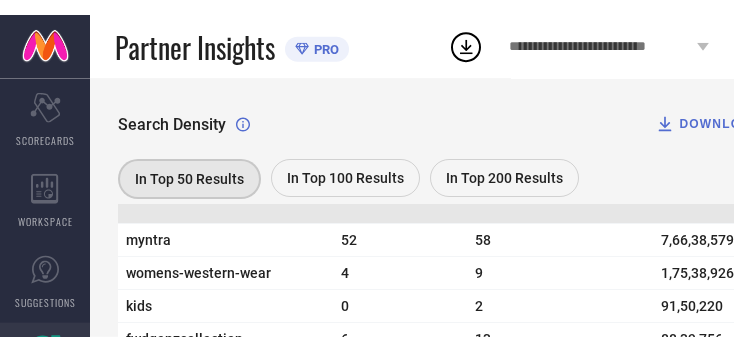 scroll, scrollTop: 0, scrollLeft: 0, axis: both 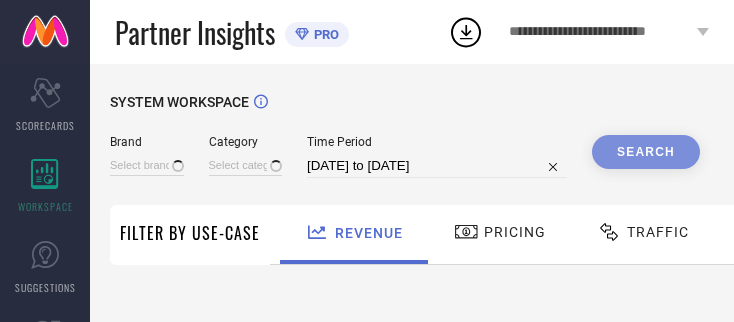 type on "[PERSON_NAME]" 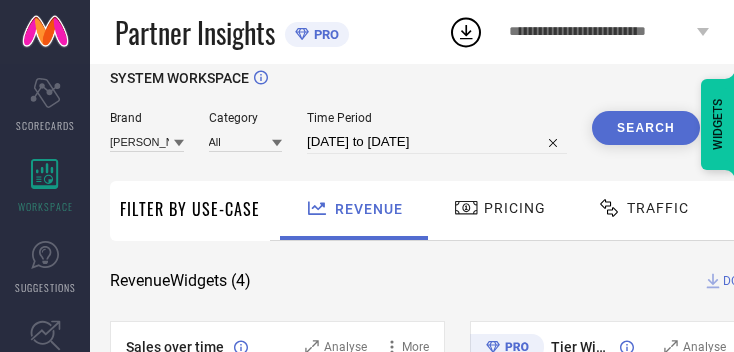 scroll, scrollTop: 39, scrollLeft: 0, axis: vertical 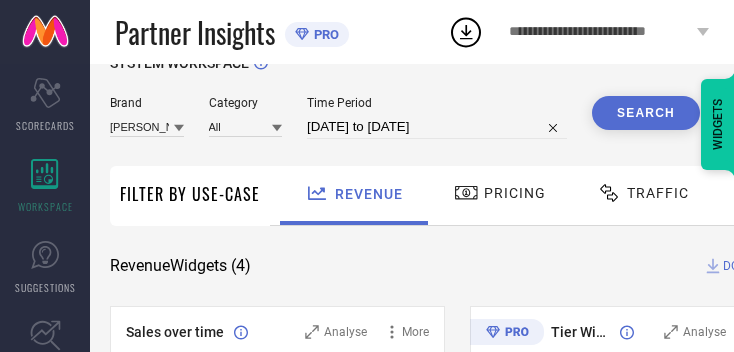click on "Traffic" at bounding box center (643, 195) 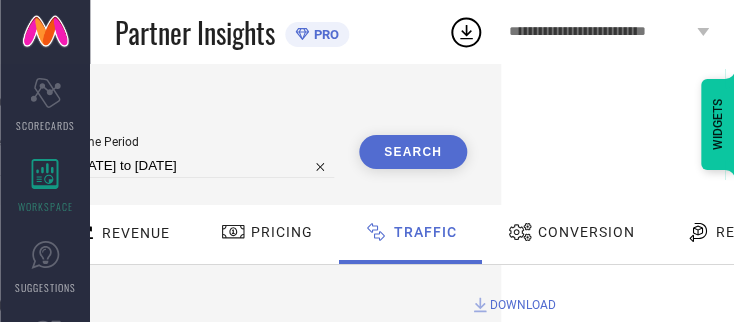scroll, scrollTop: 0, scrollLeft: 311, axis: horizontal 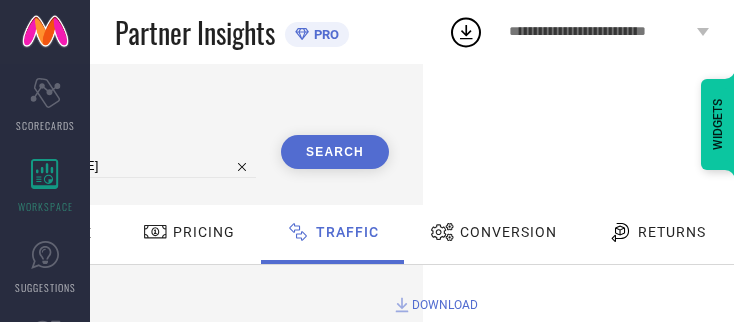 click on "Returns" at bounding box center [672, 232] 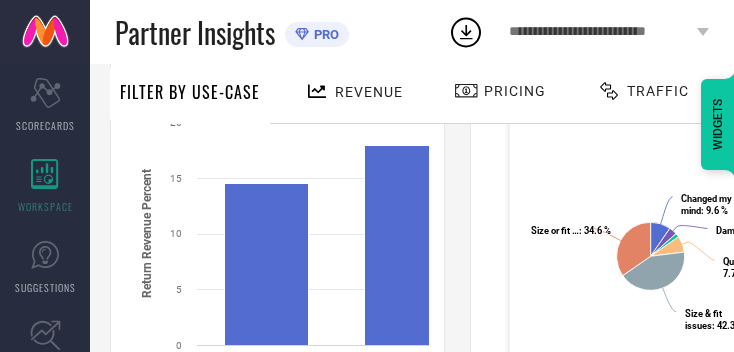 scroll, scrollTop: 404, scrollLeft: 0, axis: vertical 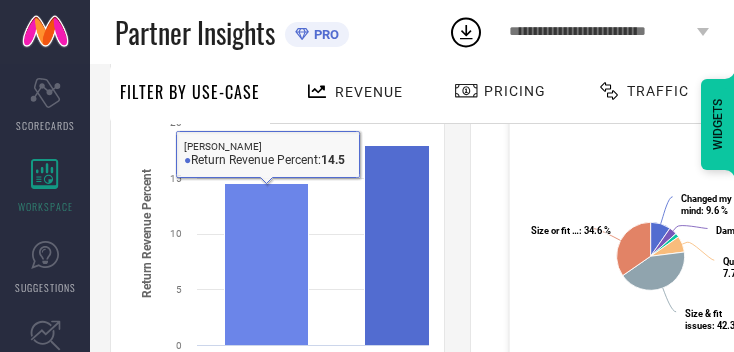 click 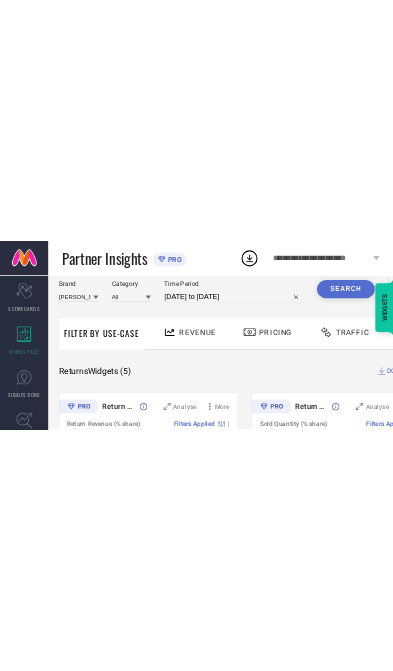 scroll, scrollTop: 0, scrollLeft: 0, axis: both 